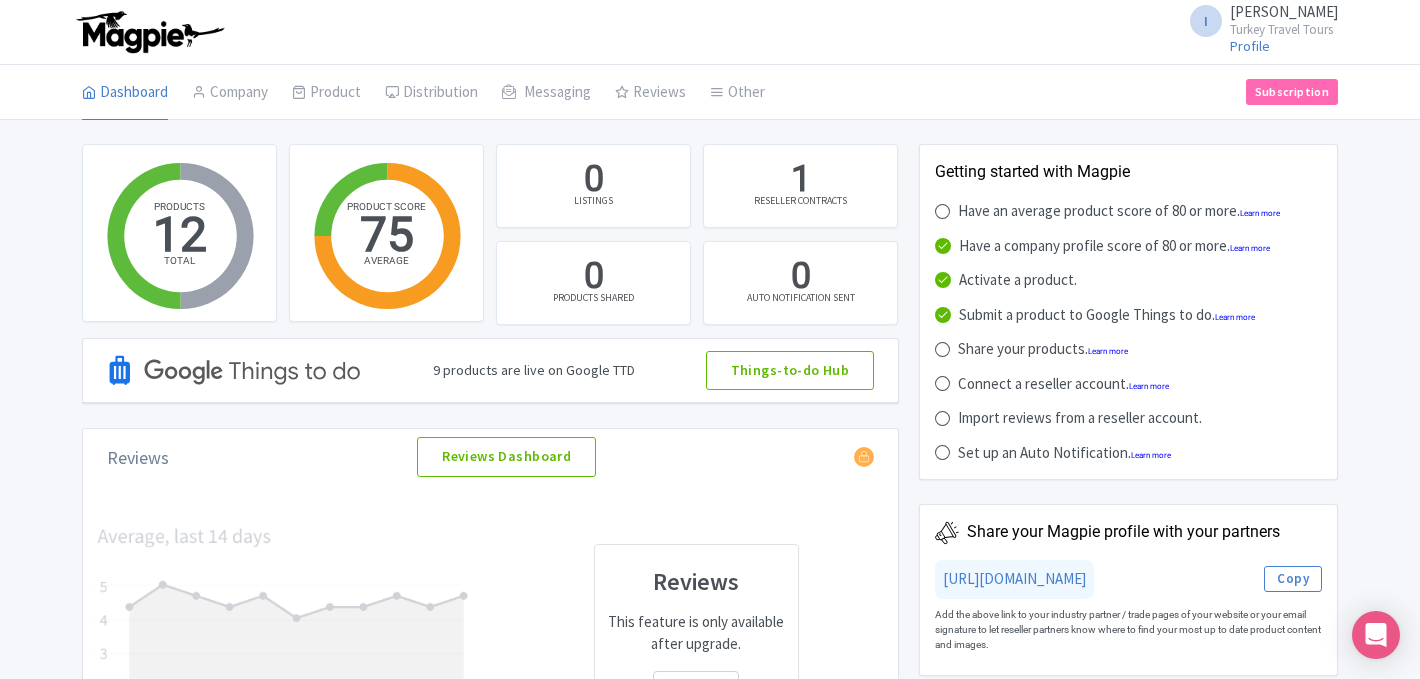scroll, scrollTop: 0, scrollLeft: 0, axis: both 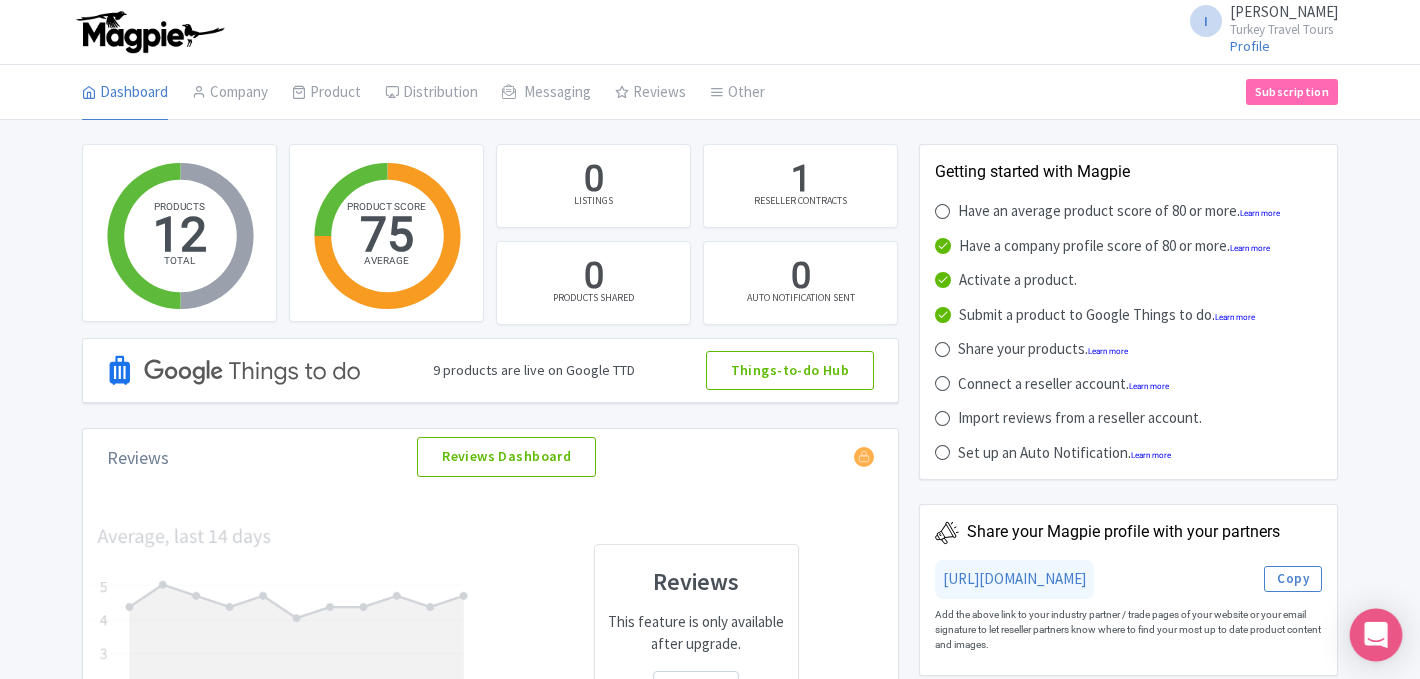 click 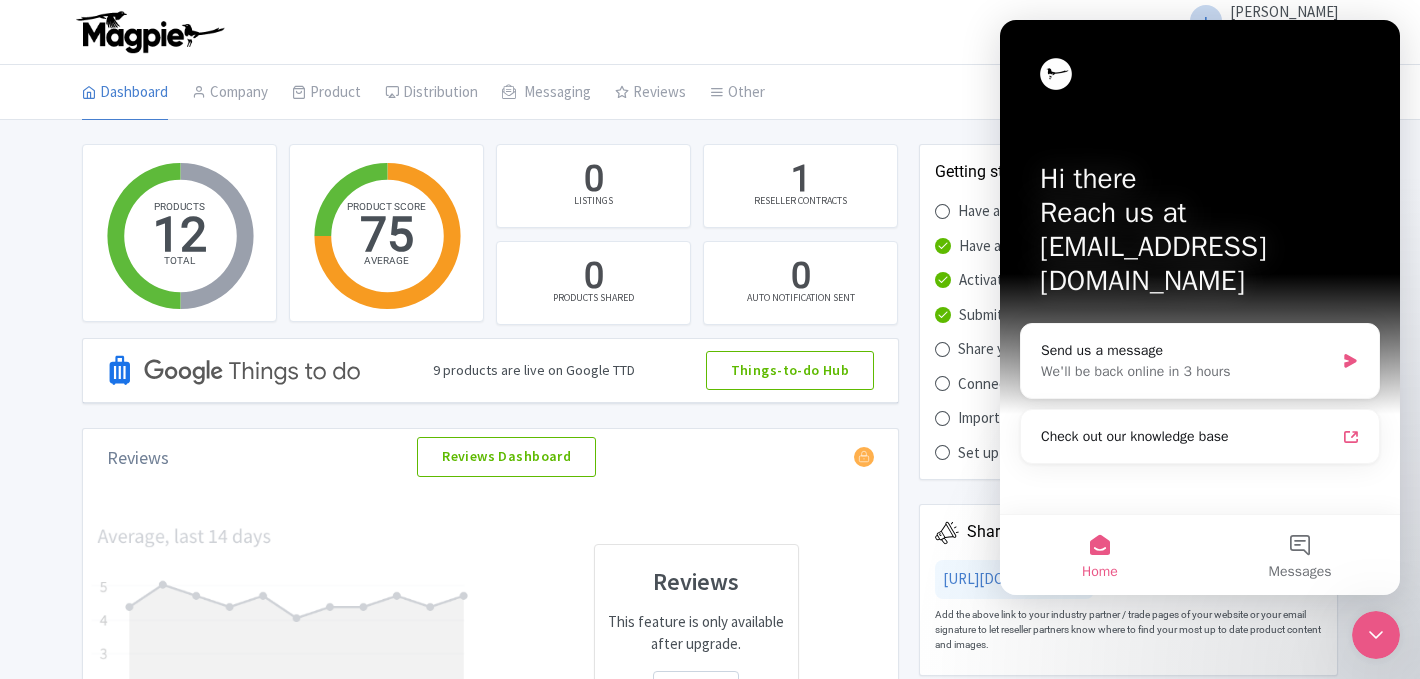 scroll, scrollTop: 0, scrollLeft: 0, axis: both 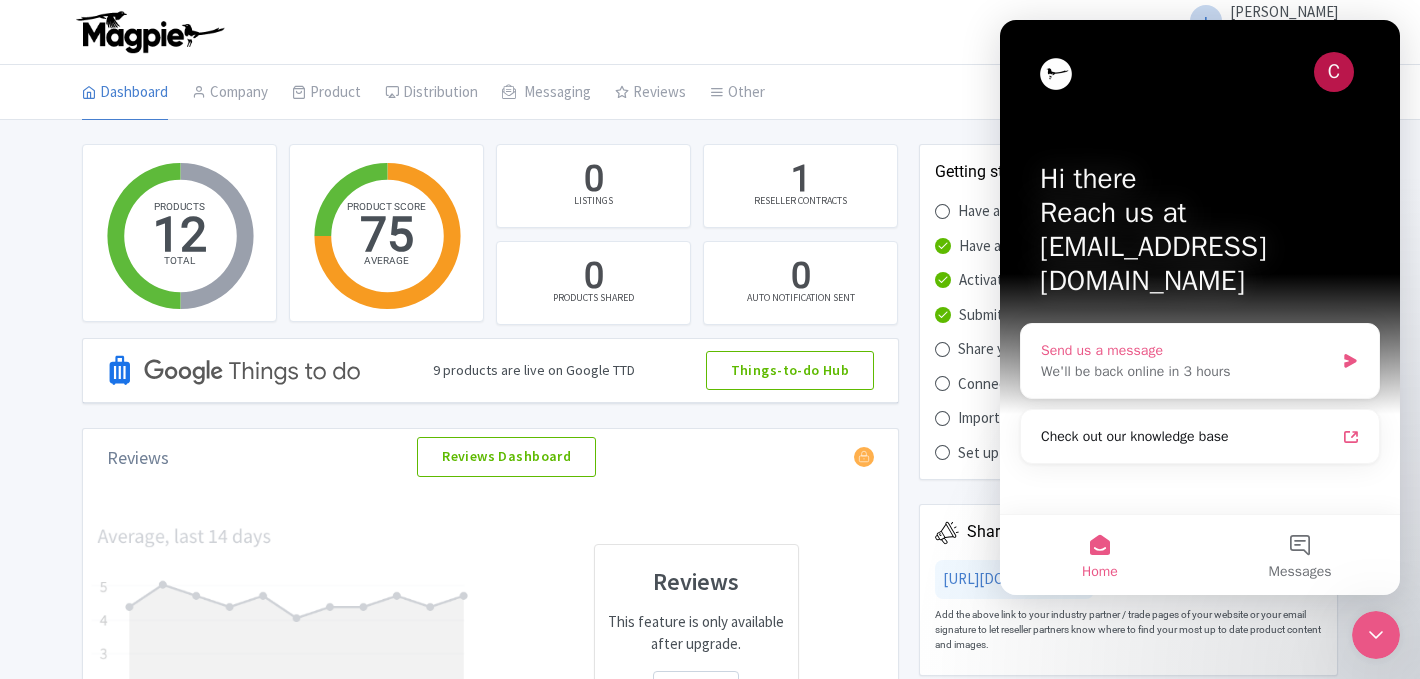 click on "We'll be back online in 3 hours" at bounding box center [1187, 371] 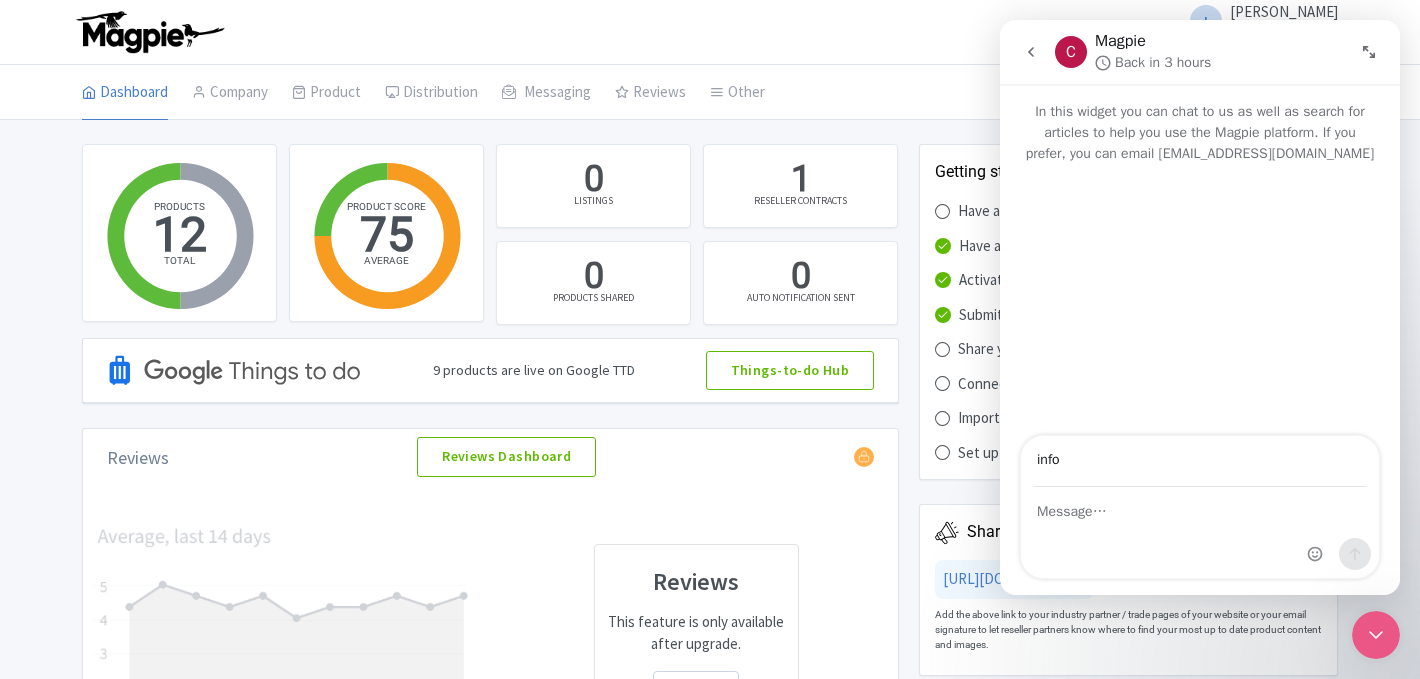 type on "[EMAIL_ADDRESS][DOMAIN_NAME]" 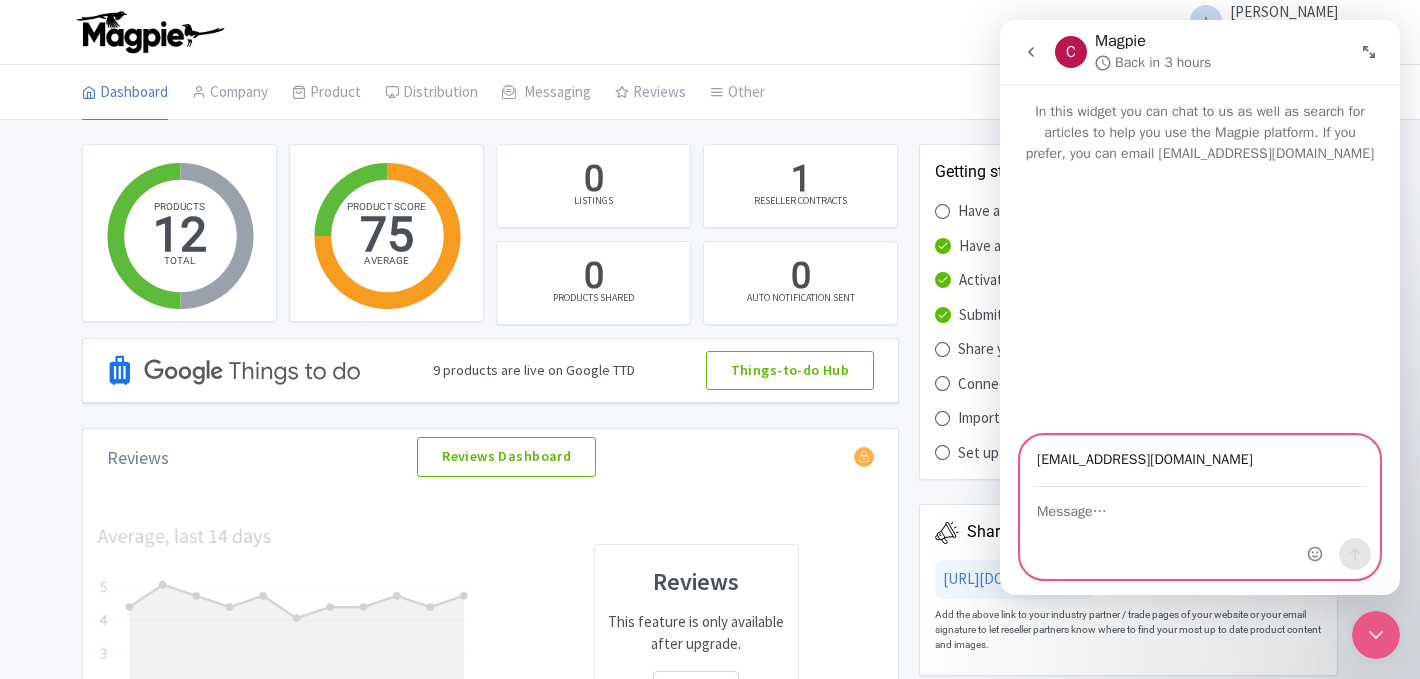 click at bounding box center [1200, 512] 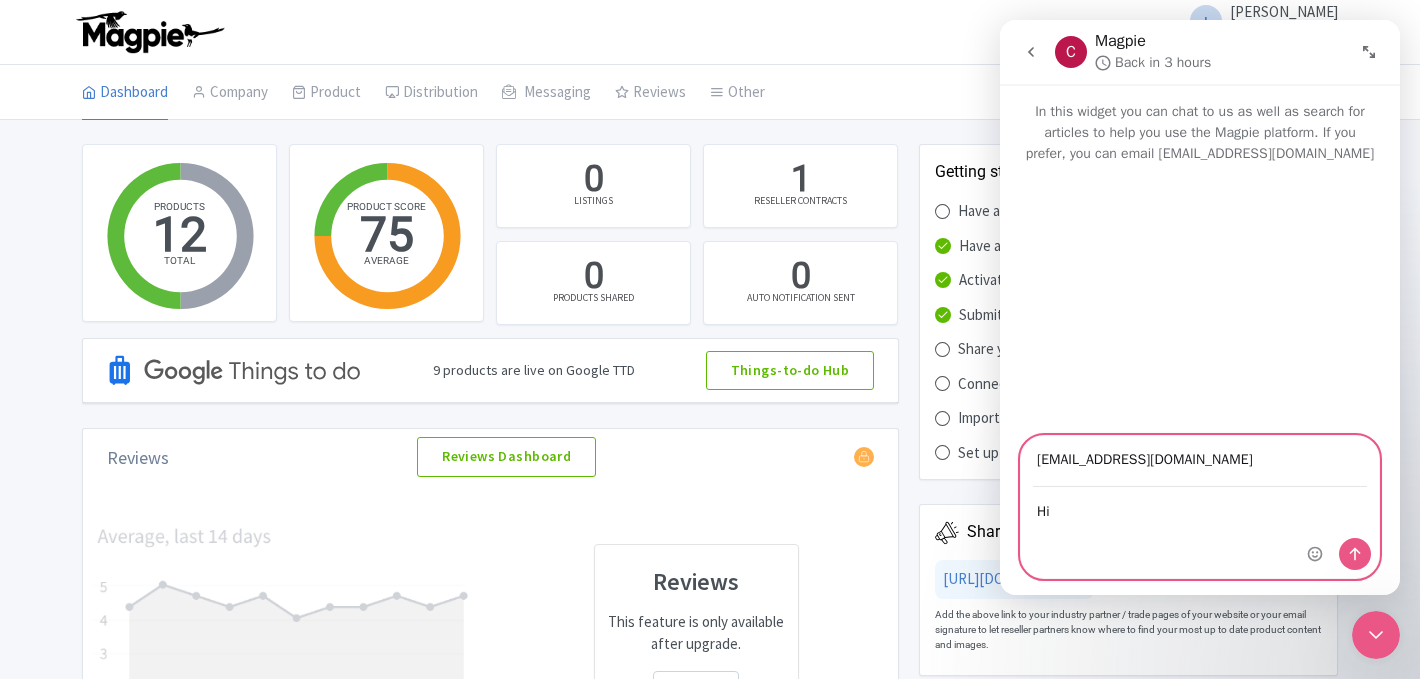 type on "Hi" 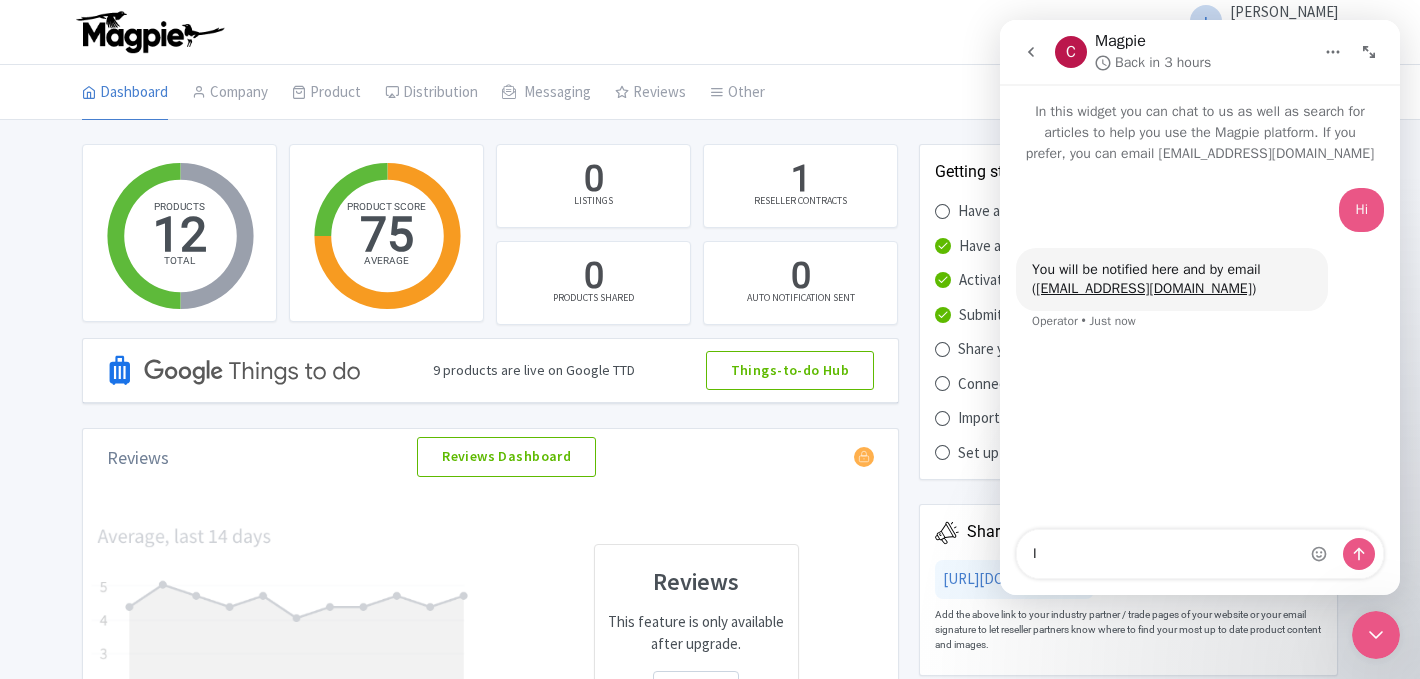 type on "I" 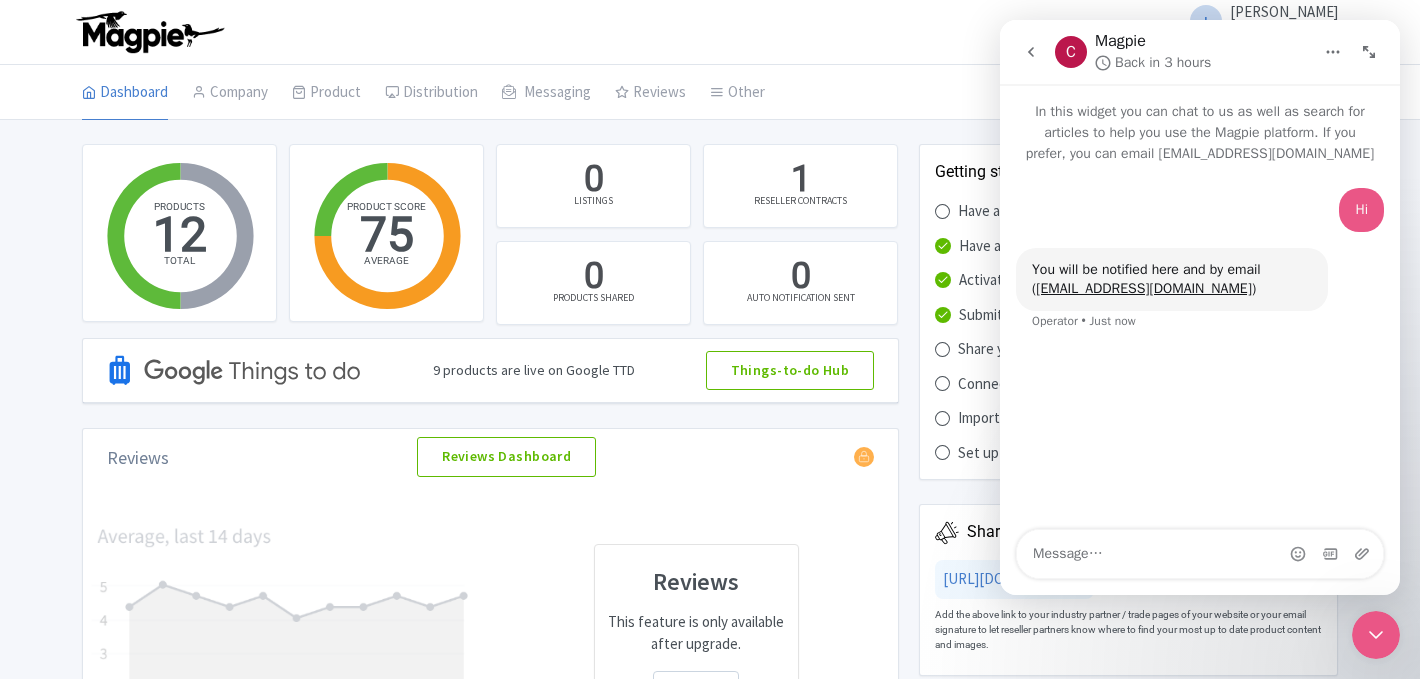 scroll, scrollTop: 55, scrollLeft: 0, axis: vertical 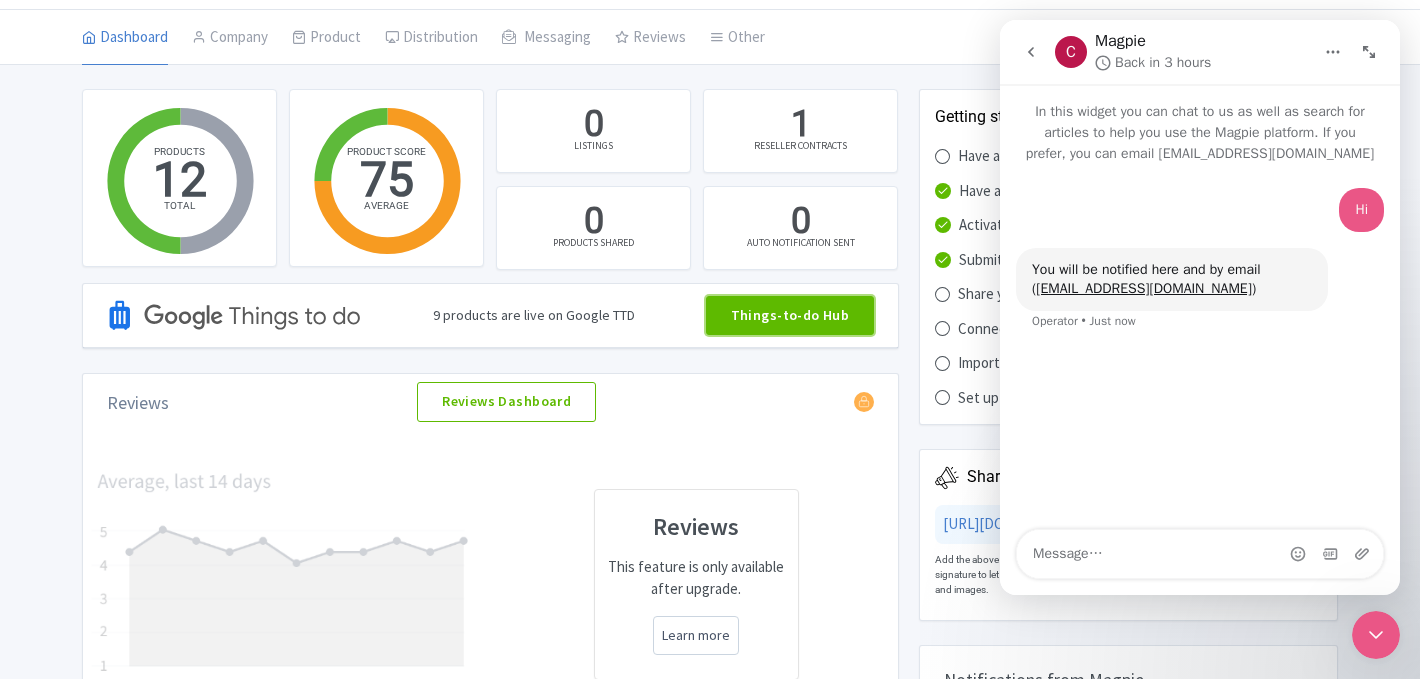 click on "Things-to-do Hub" at bounding box center [790, 316] 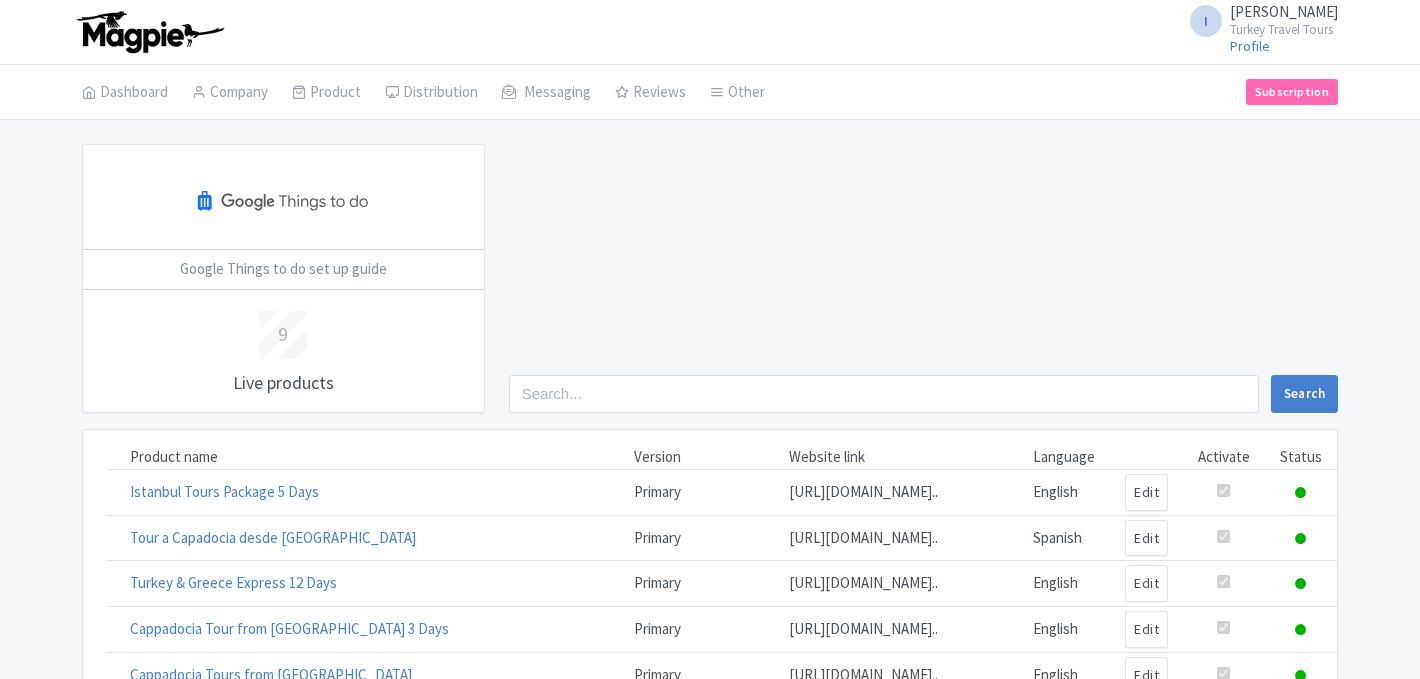 scroll, scrollTop: 0, scrollLeft: 0, axis: both 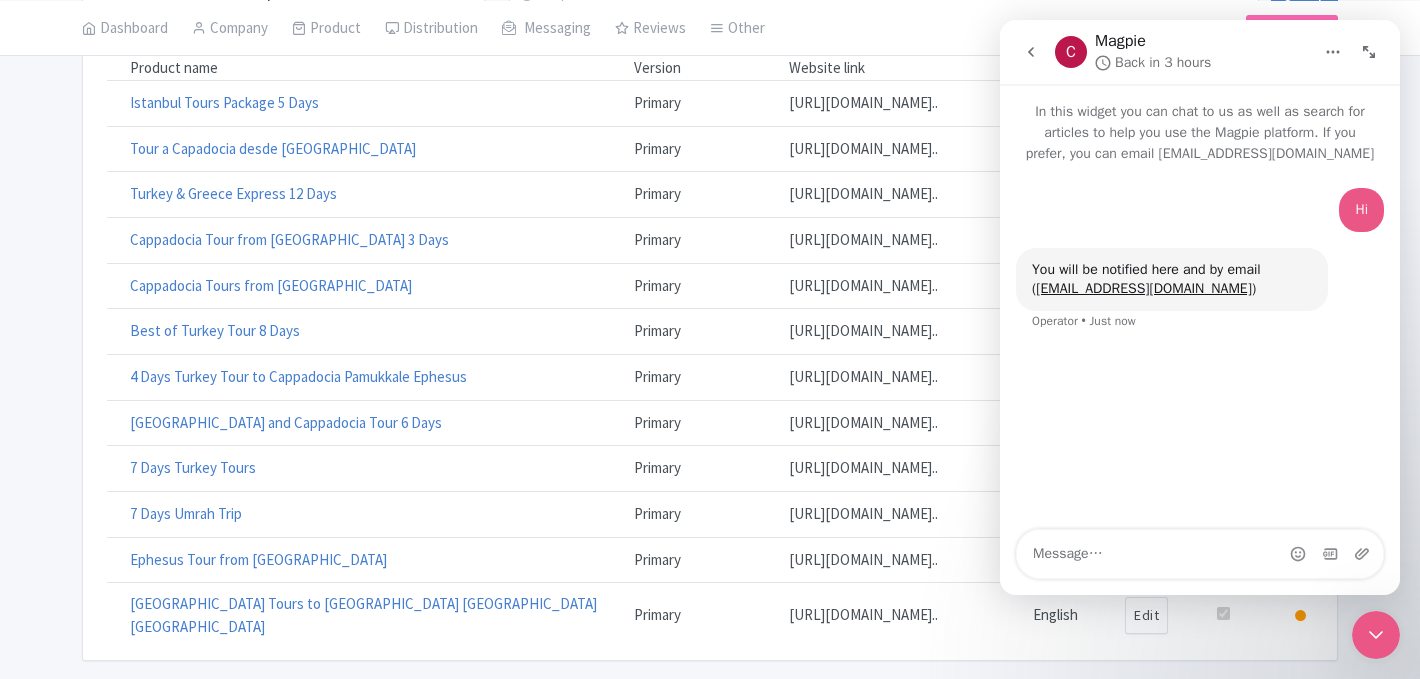 click at bounding box center [1200, 554] 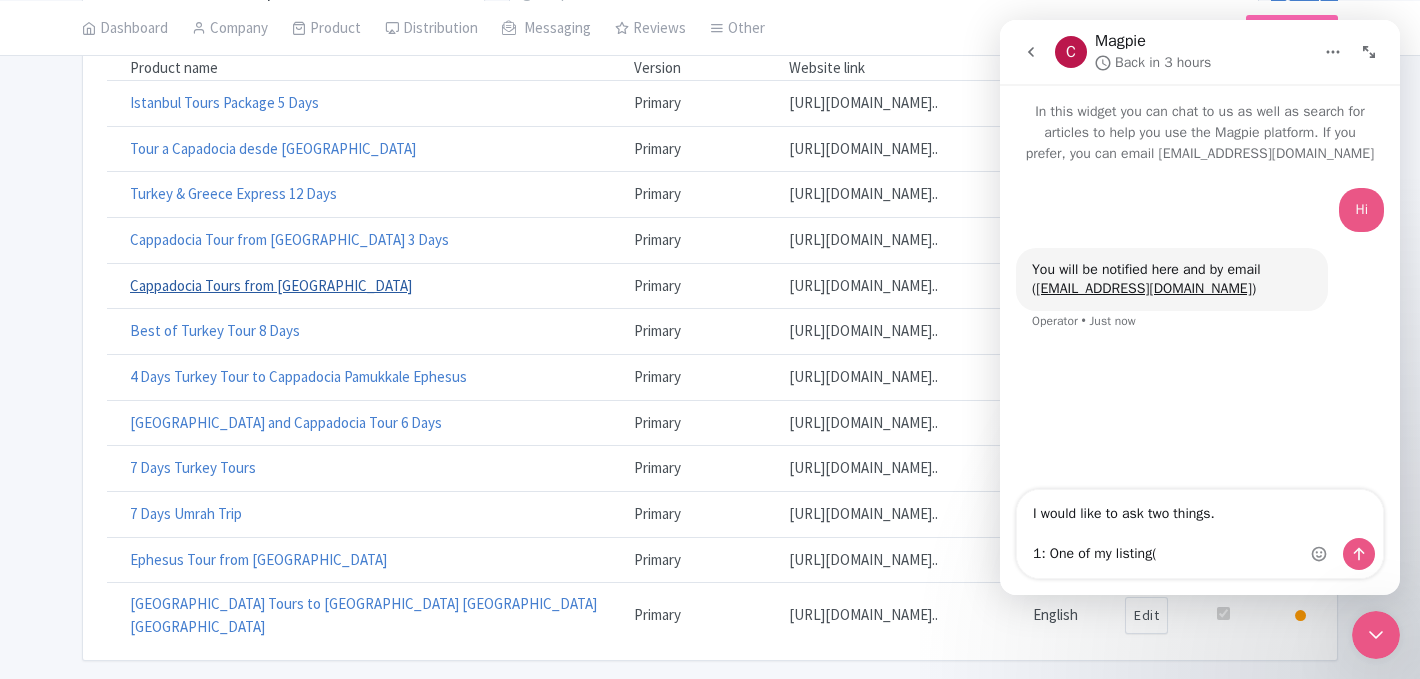 click on "Cappadocia Tours from [GEOGRAPHIC_DATA]" at bounding box center (271, 285) 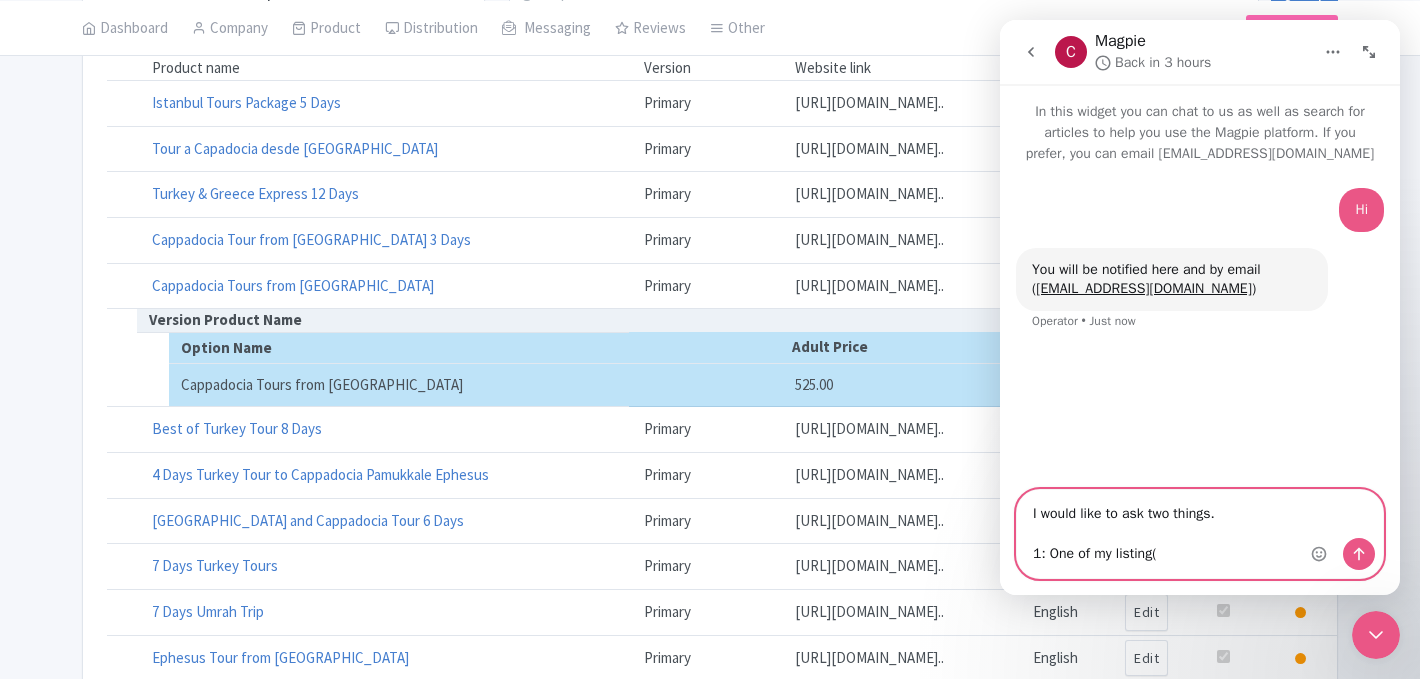 click on "I would like to ask two things.
1: One of my listing(" at bounding box center (1200, 534) 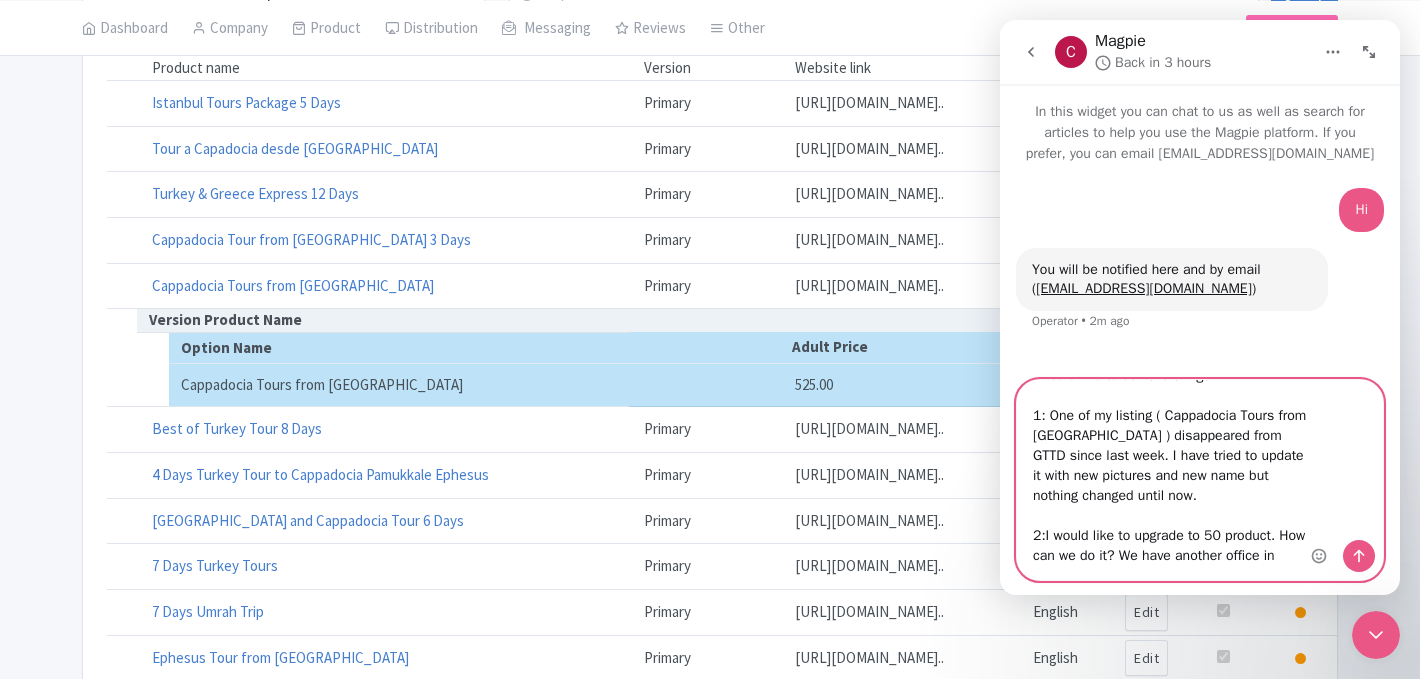 scroll, scrollTop: 32, scrollLeft: 0, axis: vertical 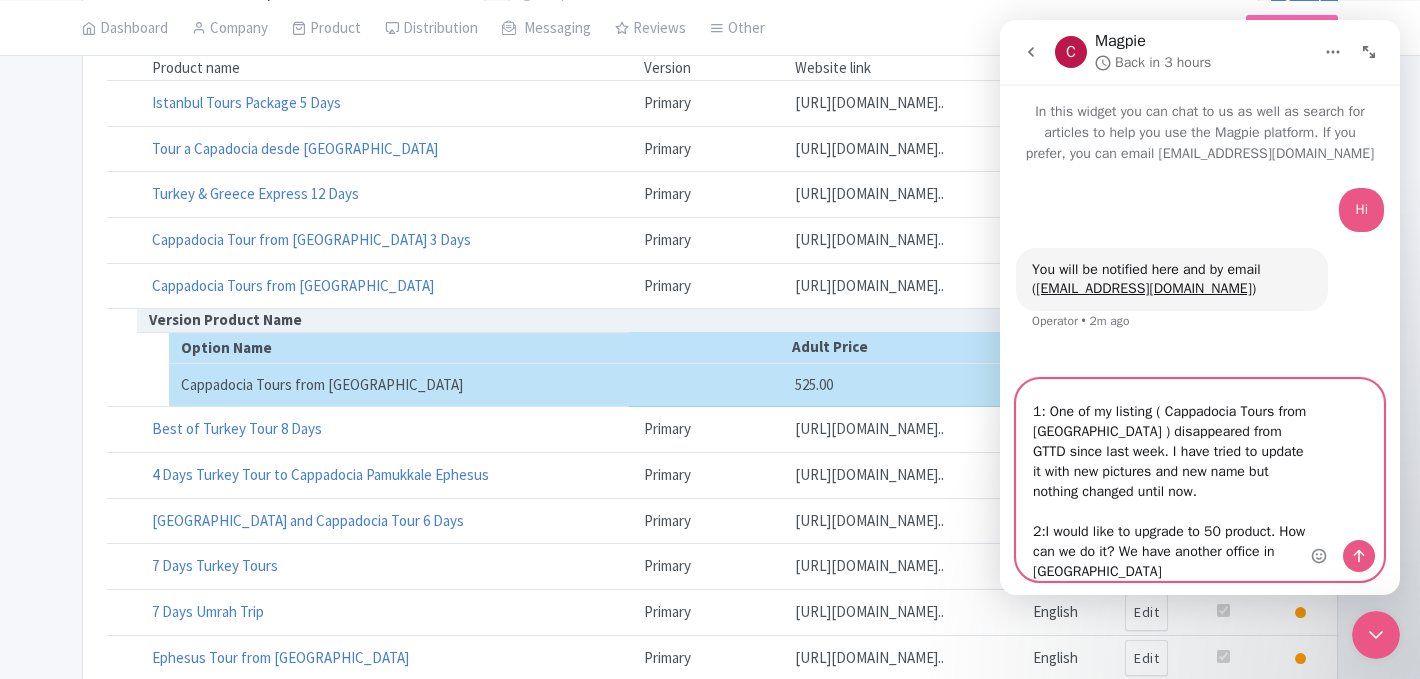 click on "I would like to ask two things.
1: One of my listing ( Cappadocia Tours from Istanbul ) disappeared from GTTD since last week. I have tried to update it with new pictures and new name but nothing changed until now.
2:I would like to upgrade to 50 product. How can we do it? We have another office in Istanbul" at bounding box center [1200, 480] 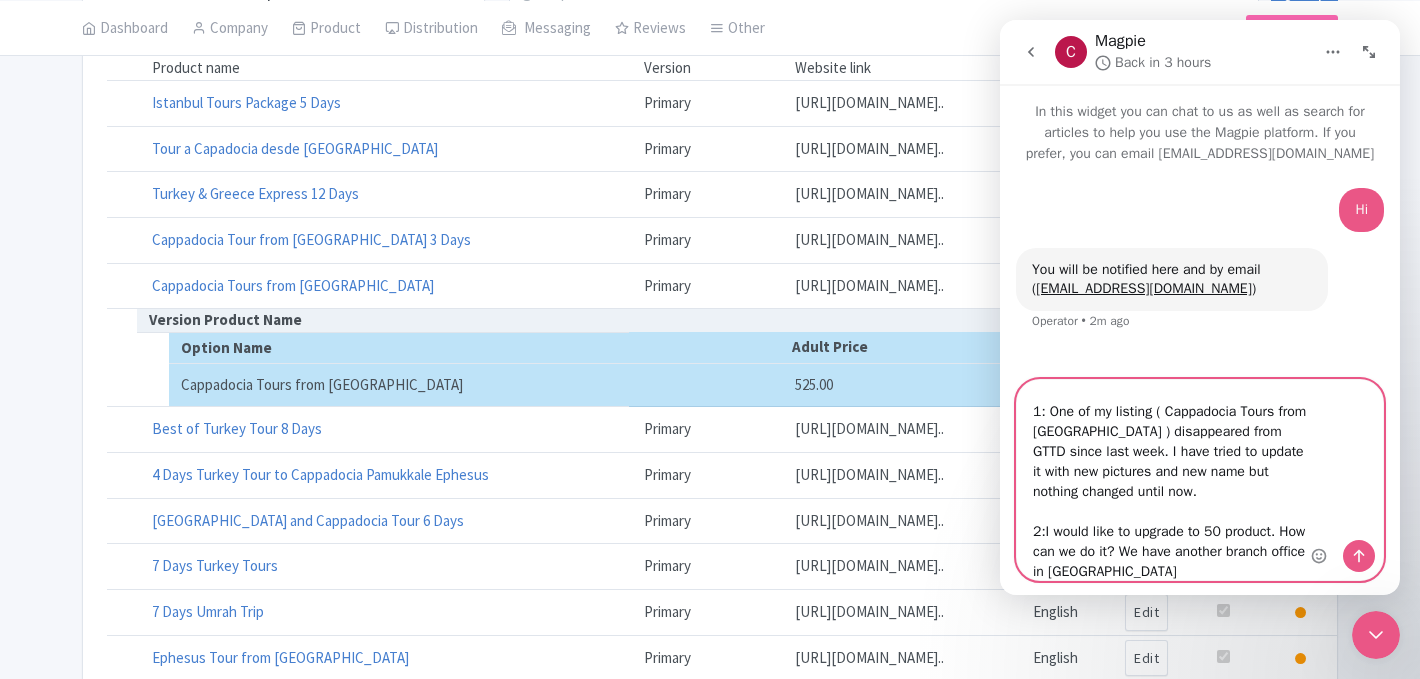click on "I would like to ask two things.
1: One of my listing ( Cappadocia Tours from Istanbul ) disappeared from GTTD since last week. I have tried to update it with new pictures and new name but nothing changed until now.
2:I would like to upgrade to 50 product. How can we do it? We have another branch office in Istanbul" at bounding box center (1200, 480) 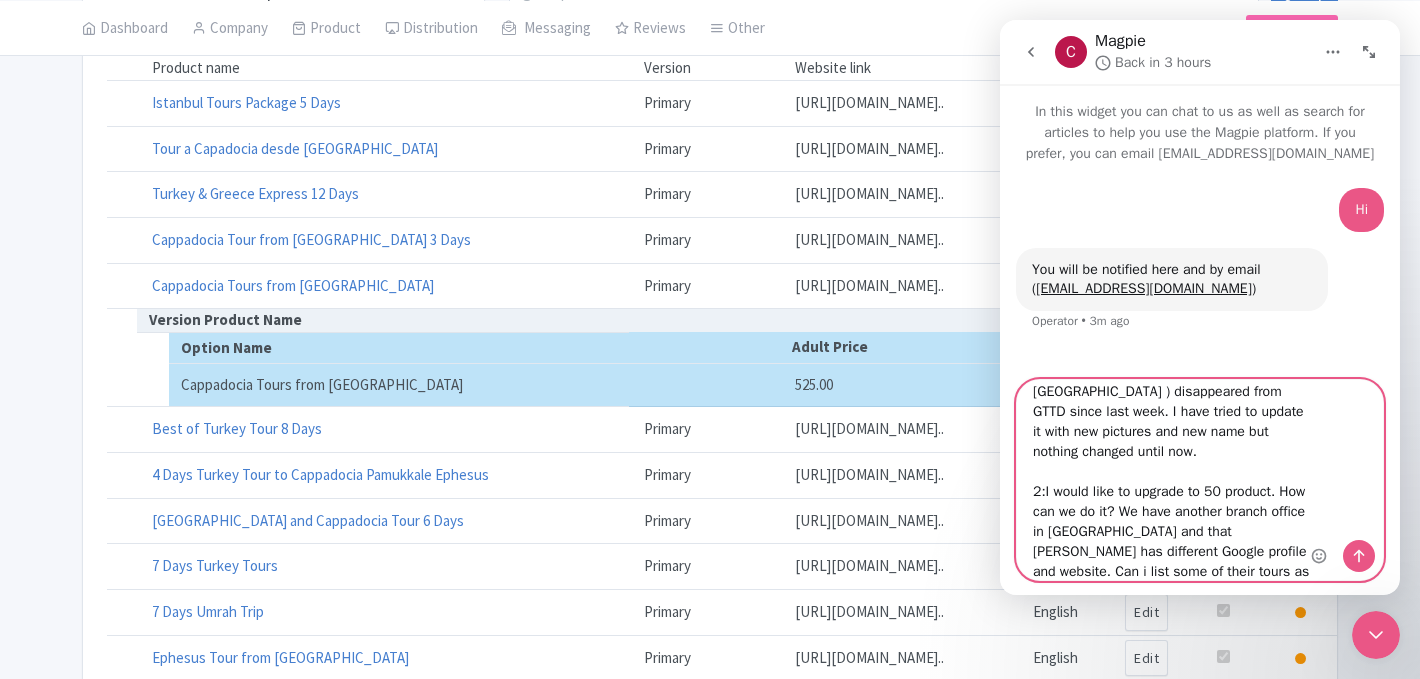 scroll, scrollTop: 92, scrollLeft: 0, axis: vertical 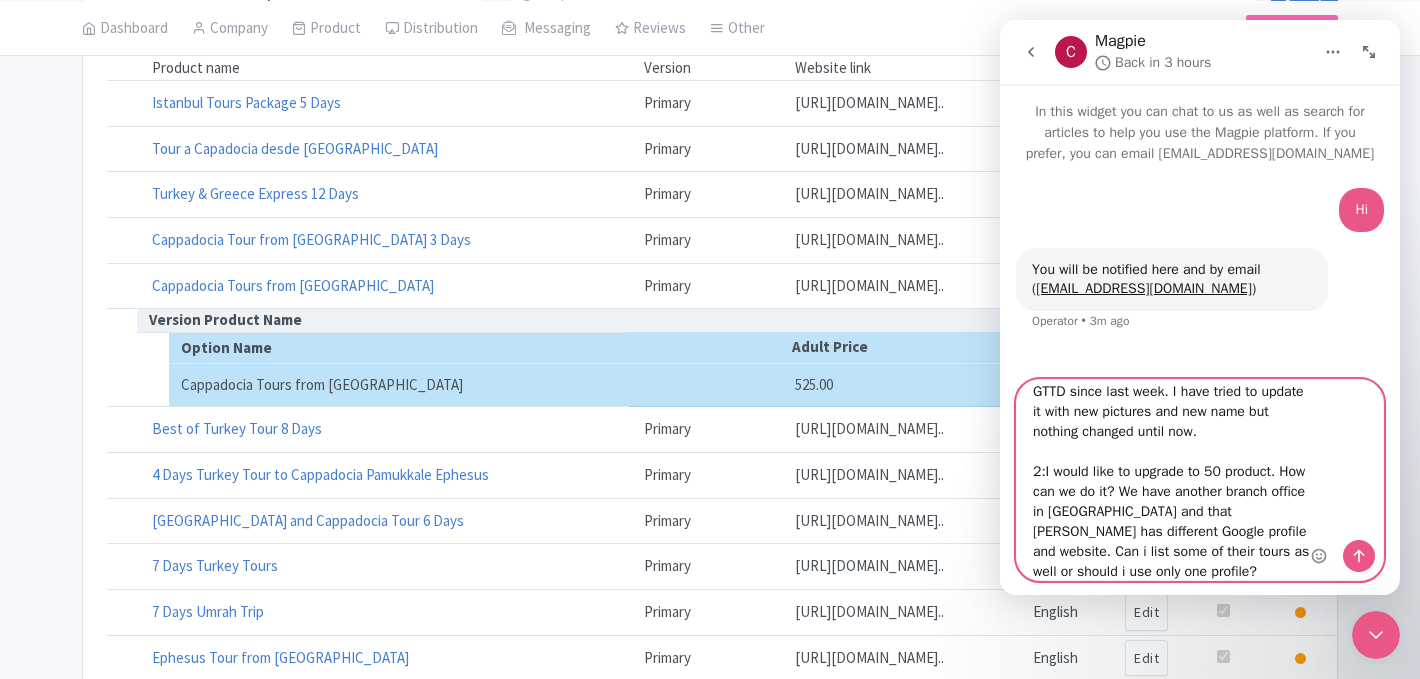 click on "I would like to ask two things.
1: One of my listing ( Cappadocia Tours from Istanbul ) disappeared from GTTD since last week. I have tried to update it with new pictures and new name but nothing changed until now.
2:I would like to upgrade to 50 product. How can we do it? We have another branch office in Istanbul and that brach has different Google profile and website. Can i list some of their tours as well or should i use only one profile?" at bounding box center (1200, 480) 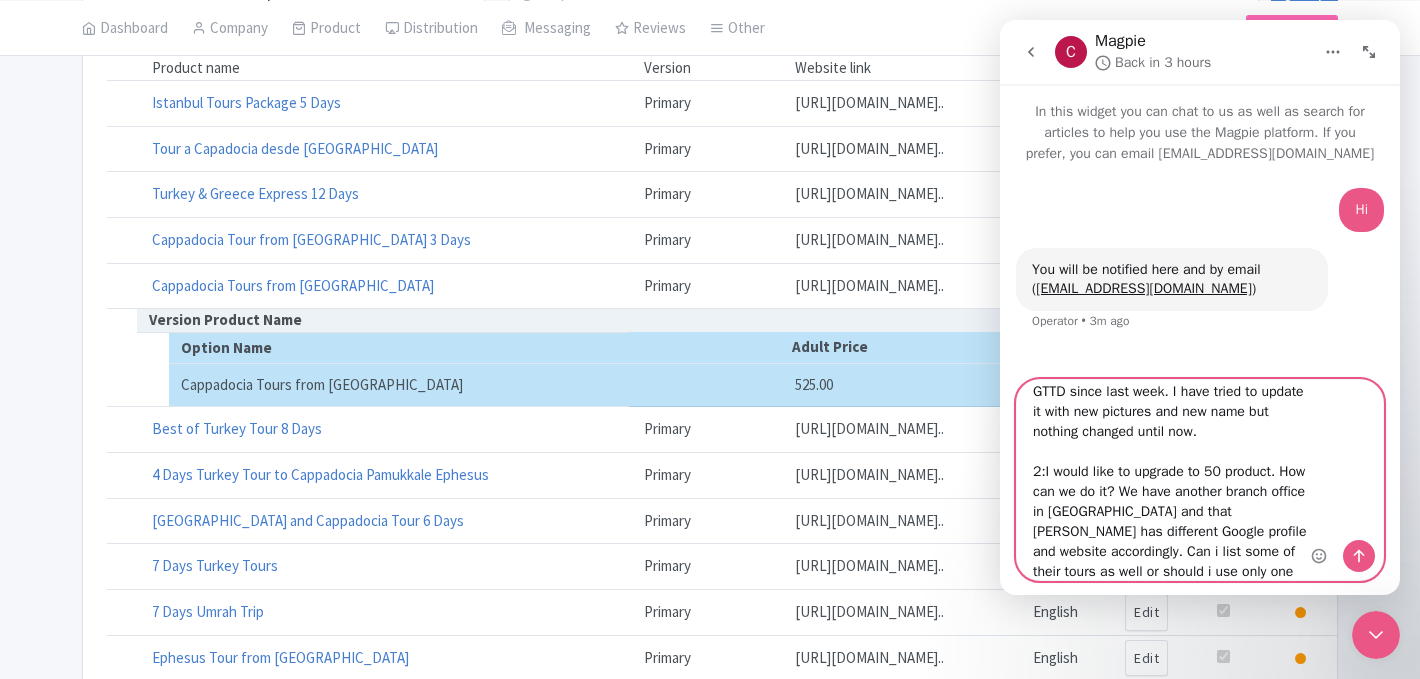 click on "I would like to ask two things.
1: One of my listing ( Cappadocia Tours from Istanbul ) disappeared from GTTD since last week. I have tried to update it with new pictures and new name but nothing changed until now.
2:I would like to upgrade to 50 product. How can we do it? We have another branch office in Istanbul and that brach has different Google profile and website accordingly. Can i list some of their tours as well or should i use only one profile?" at bounding box center [1200, 480] 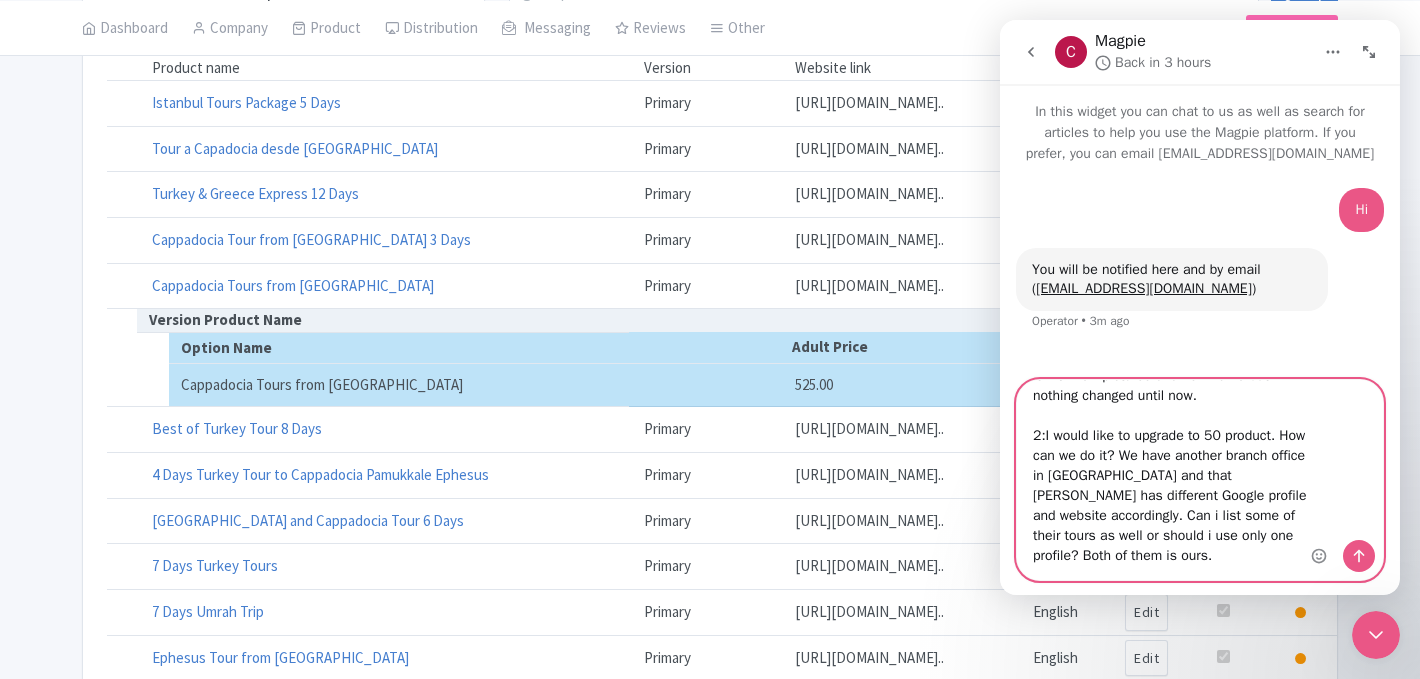scroll, scrollTop: 152, scrollLeft: 0, axis: vertical 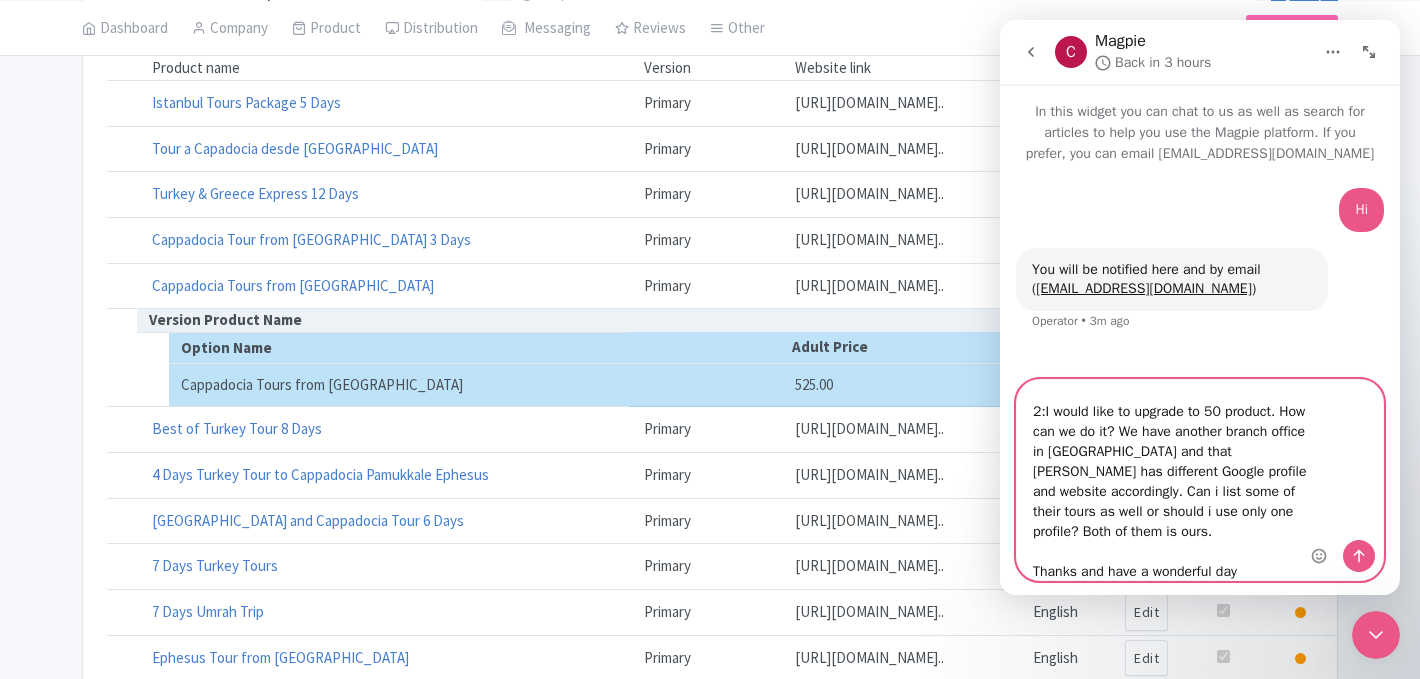 type on "I would like to ask two things.
1: One of my listing ( Cappadocia Tours from Istanbul ) disappeared from GTTD since last week. I have tried to update it with new pictures and new name but nothing changed until now.
2:I would like to upgrade to 50 product. How can we do it? We have another branch office in Istanbul and that brach has different Google profile and website accordingly. Can i list some of their tours as well or should i use only one profile? Both of them is ours.
Thanks and have a wonderful day!" 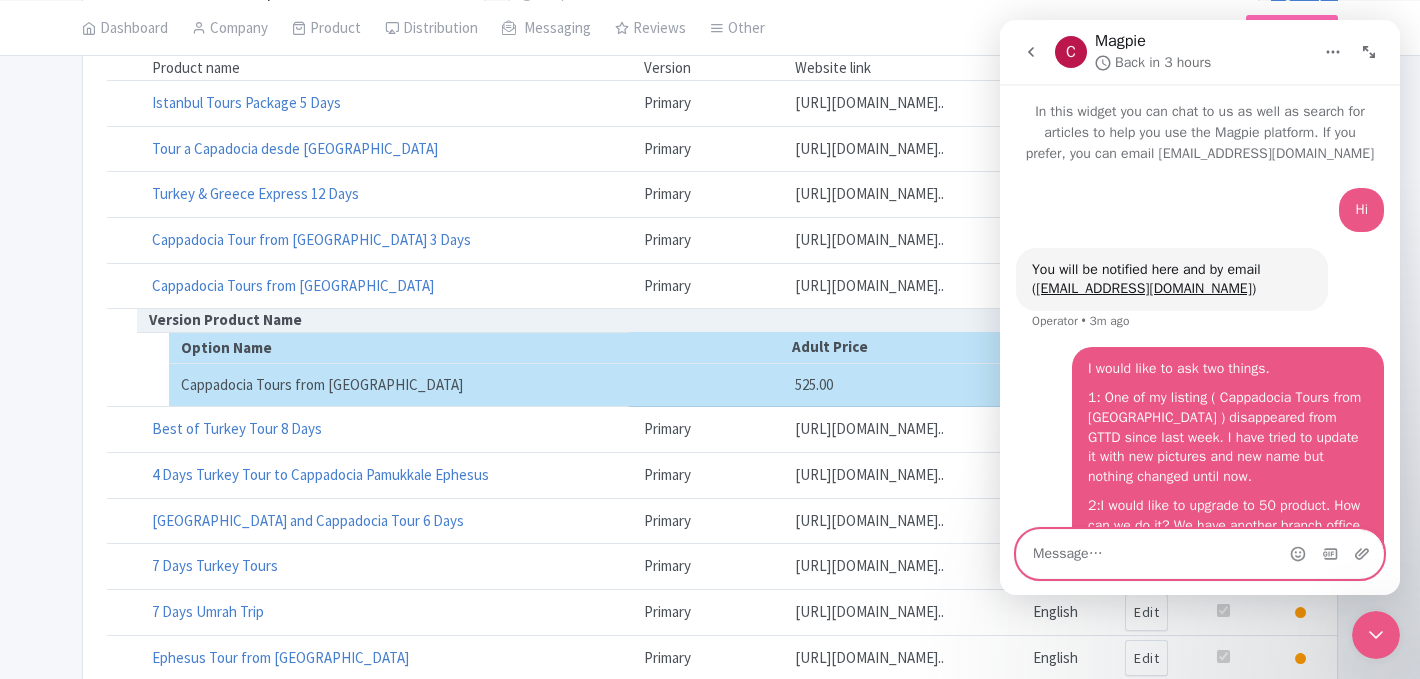 scroll, scrollTop: 0, scrollLeft: 0, axis: both 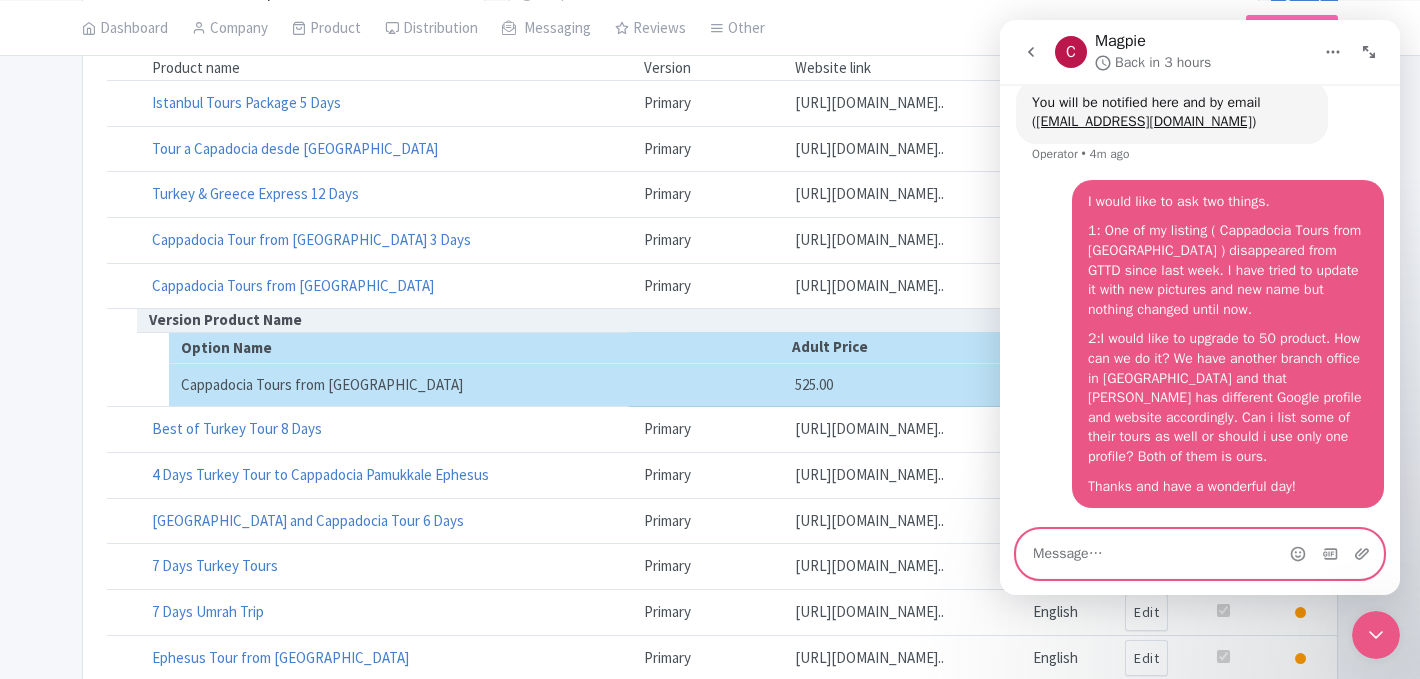 type 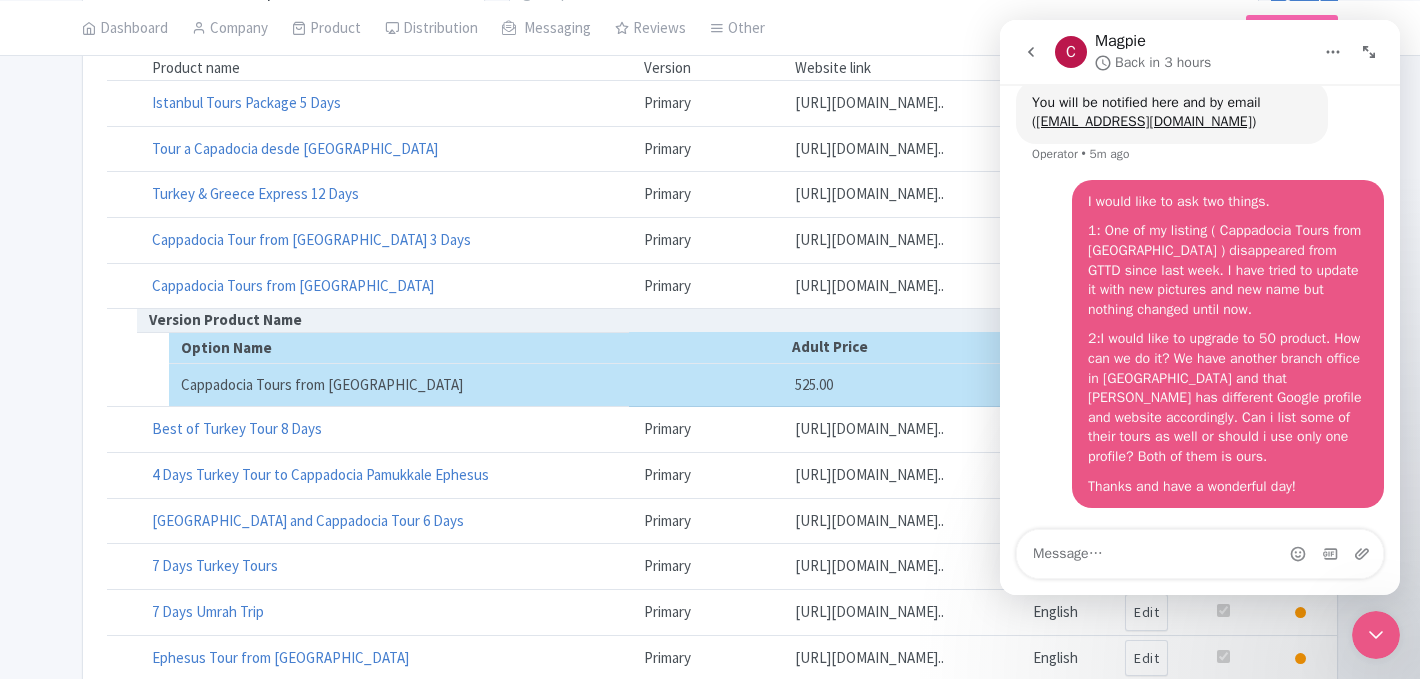 click 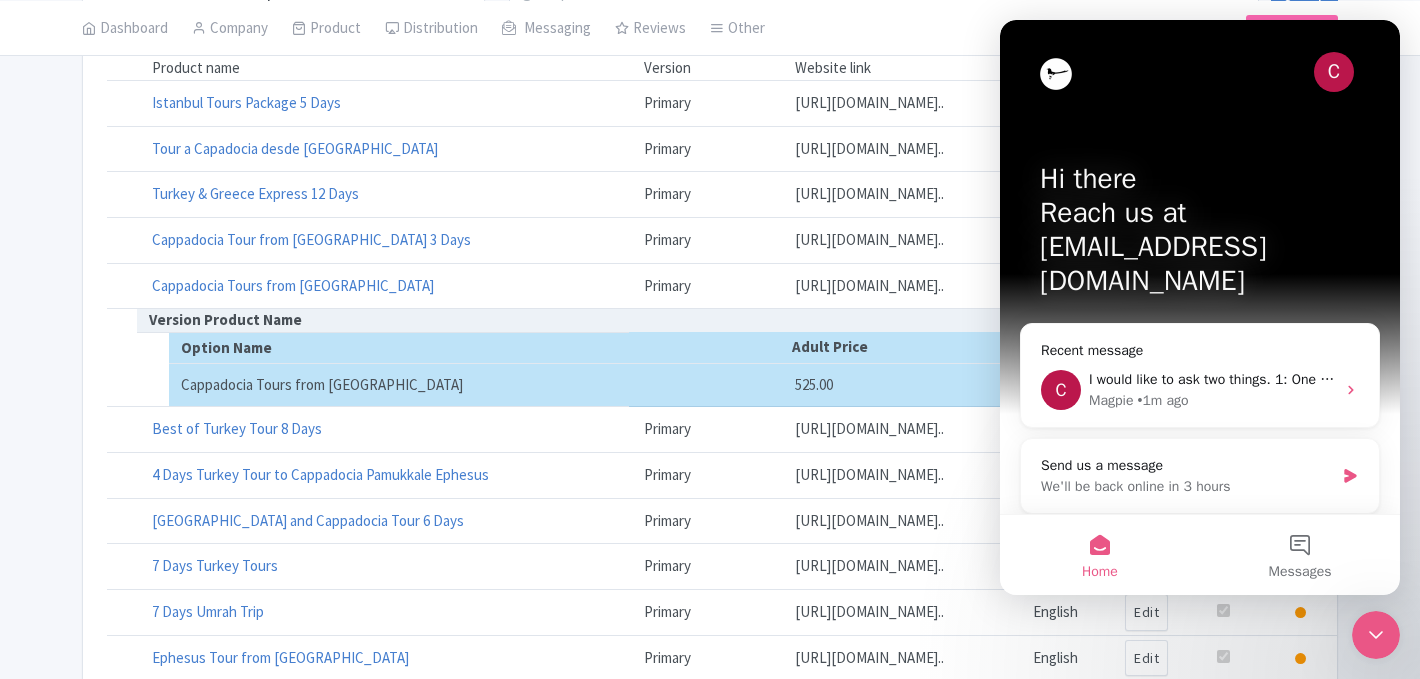 scroll, scrollTop: 0, scrollLeft: 0, axis: both 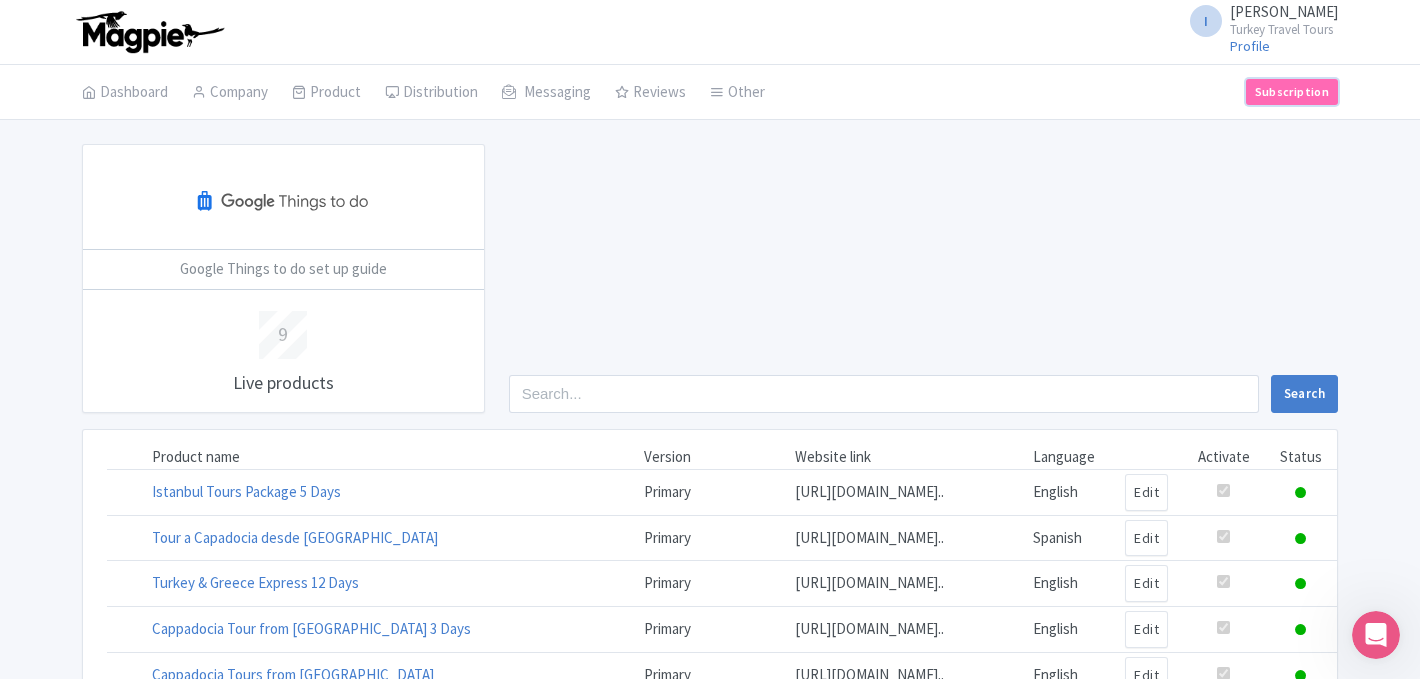 click on "Subscription" at bounding box center [1292, 92] 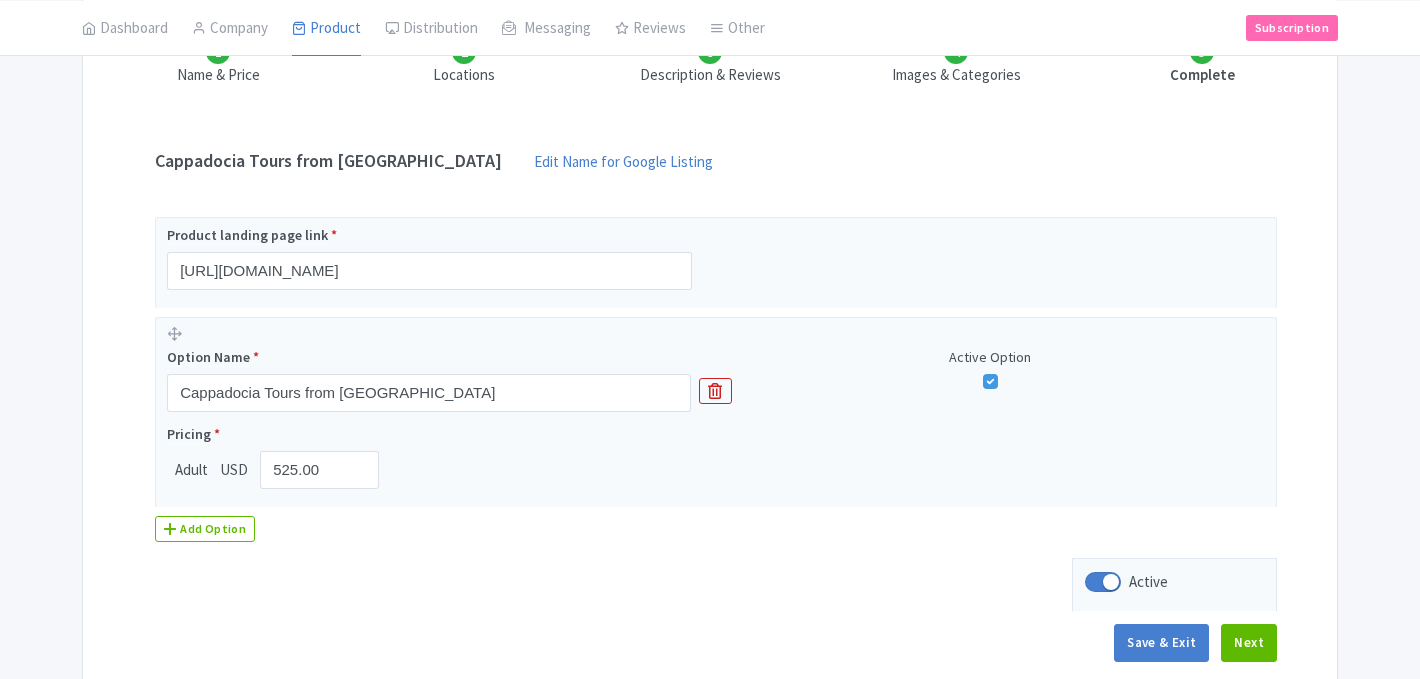 scroll, scrollTop: 318, scrollLeft: 0, axis: vertical 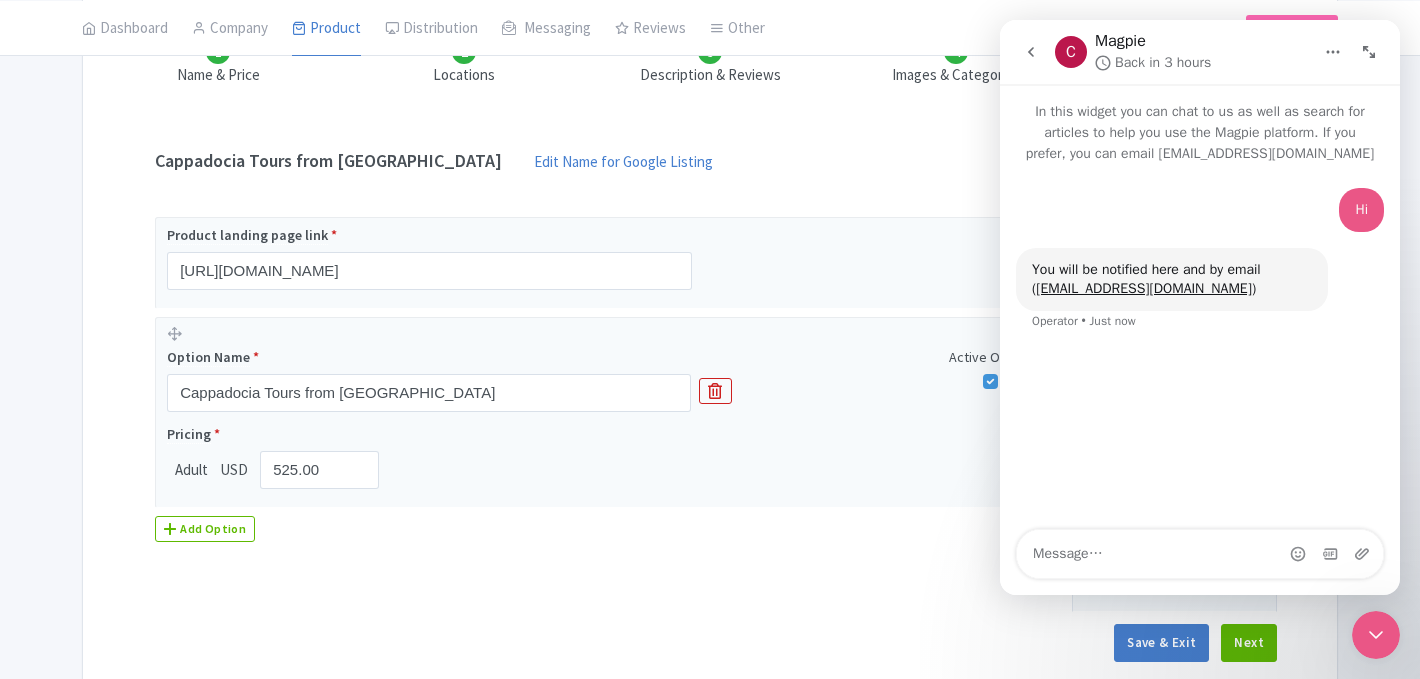 click on "Name & Price
Locations
Description & Reviews
Images & Categories
Complete
Cappadocia Tours from [GEOGRAPHIC_DATA]
Edit Name for Google Listing
Edit Name for Google Listing
Regular Product Name:
Cappadocia Tours from [GEOGRAPHIC_DATA]
Save
Product landing page link
*
[URL][DOMAIN_NAME]
Option Name
*
Cappadocia Tours from [GEOGRAPHIC_DATA]
Active Option
Pricing
*
Adult
USD
525.00
Add Option
Active
Save & Exit
Next" at bounding box center (710, 341) 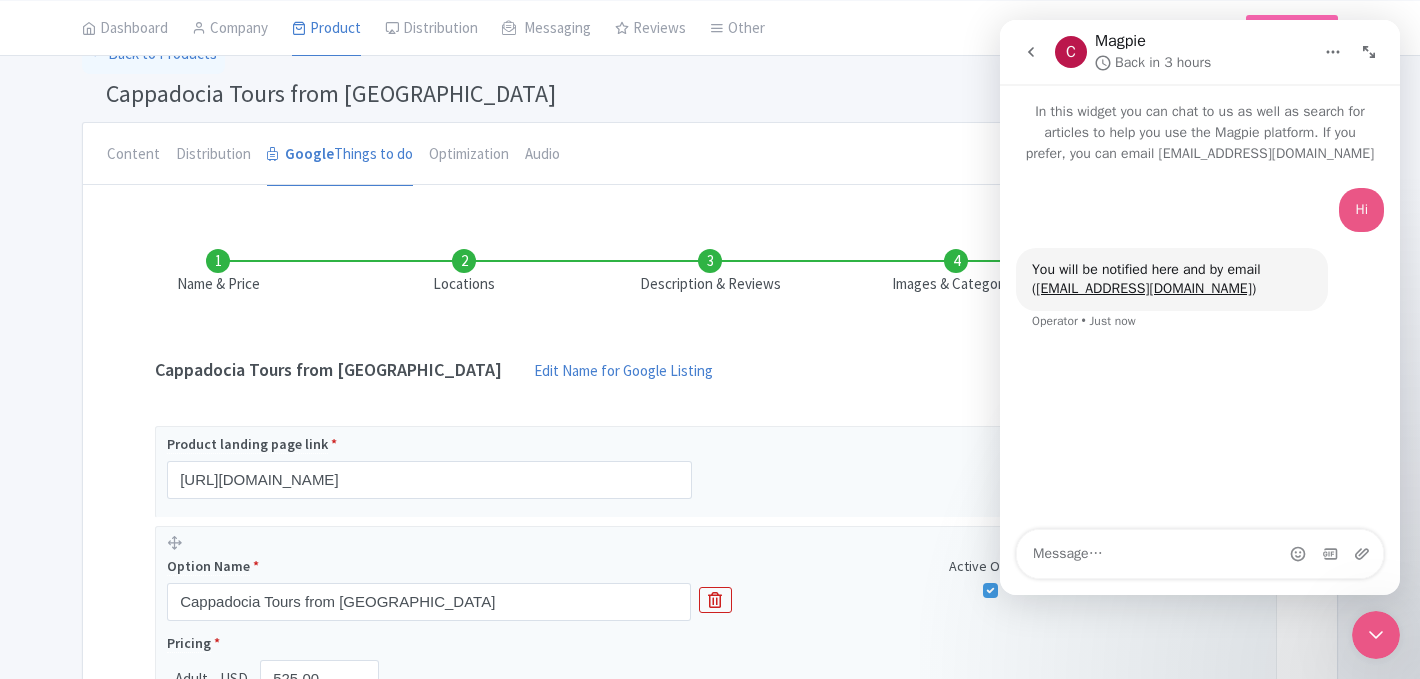 scroll, scrollTop: 126, scrollLeft: 0, axis: vertical 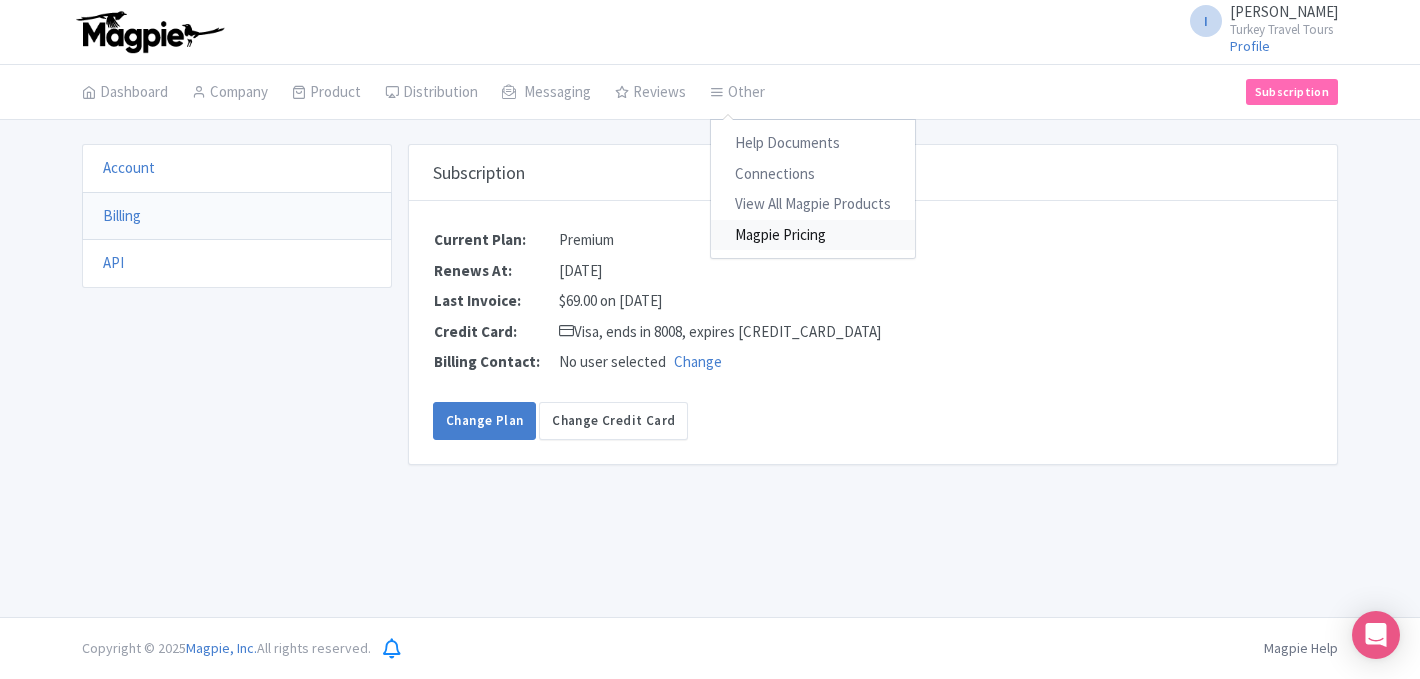 click on "Magpie Pricing" at bounding box center (813, 235) 